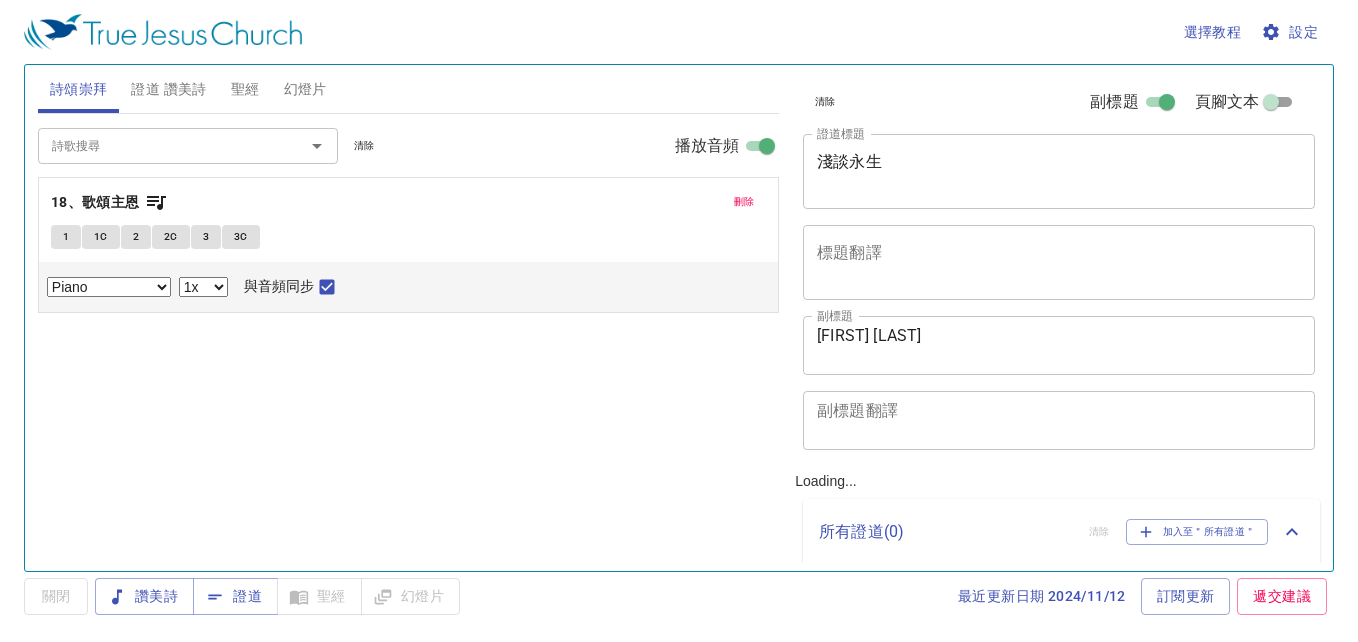 scroll, scrollTop: 0, scrollLeft: 0, axis: both 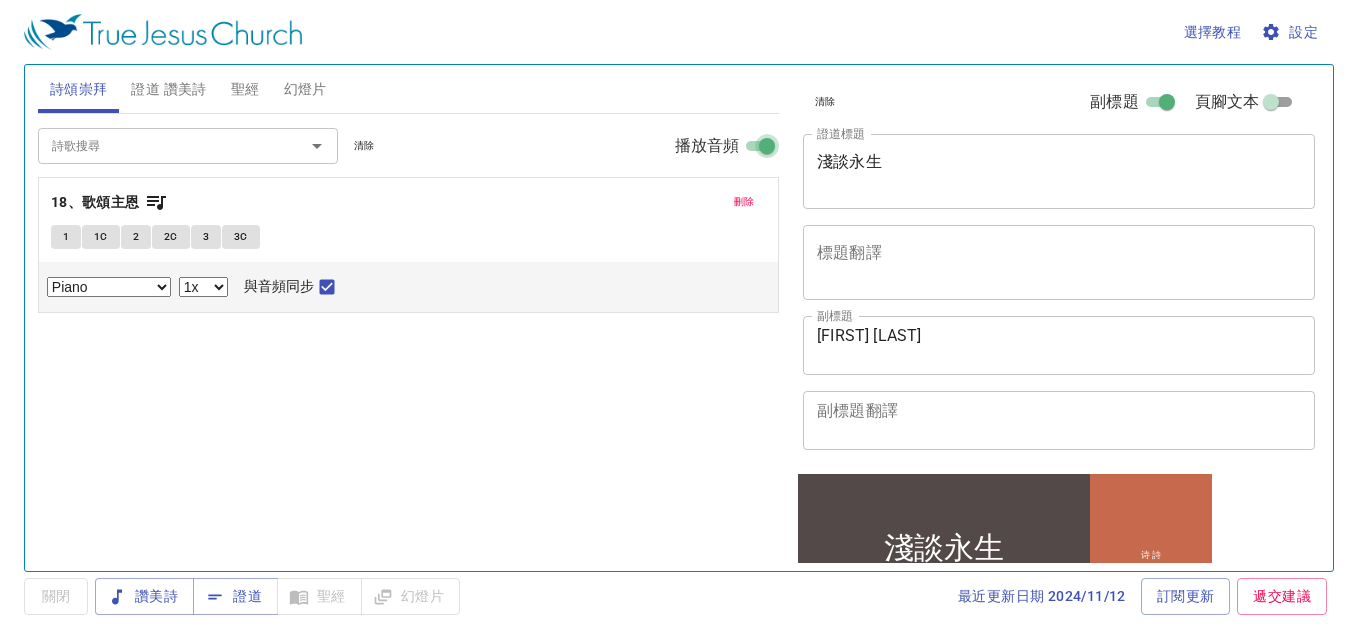 click on "播放音頻" at bounding box center [767, 150] 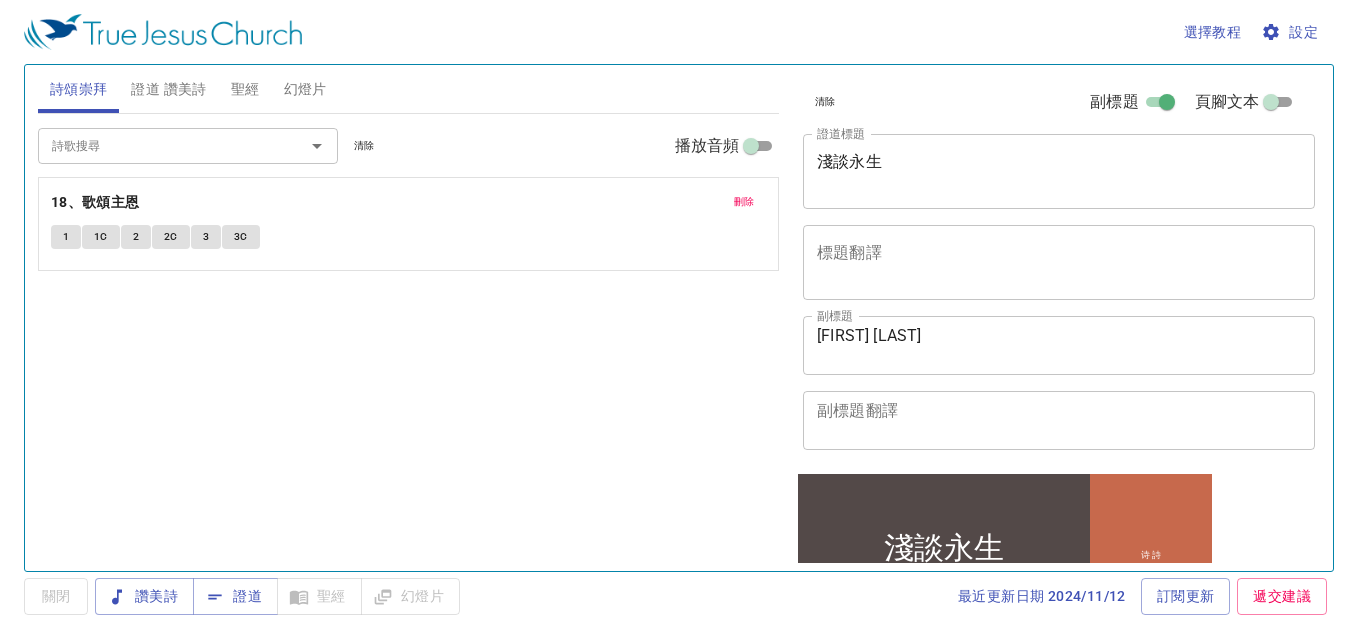 click on "詩歌搜尋" at bounding box center [188, 145] 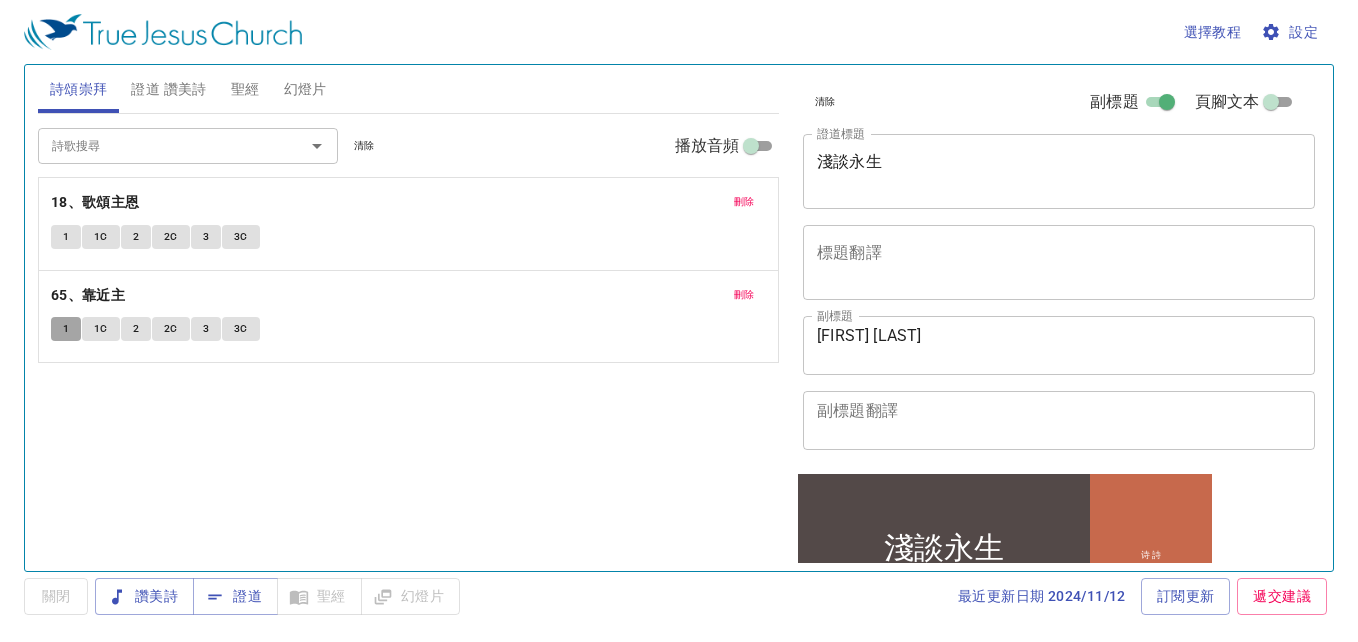 click on "1" at bounding box center (66, 329) 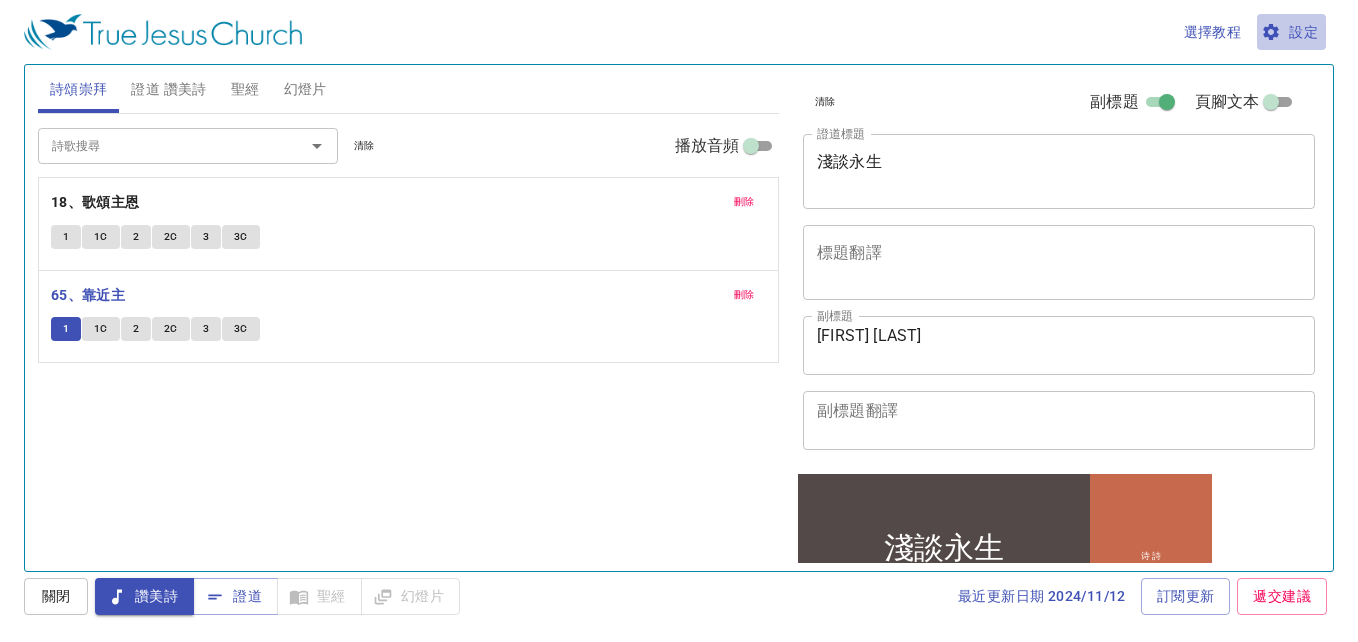 click on "設定" at bounding box center (1291, 32) 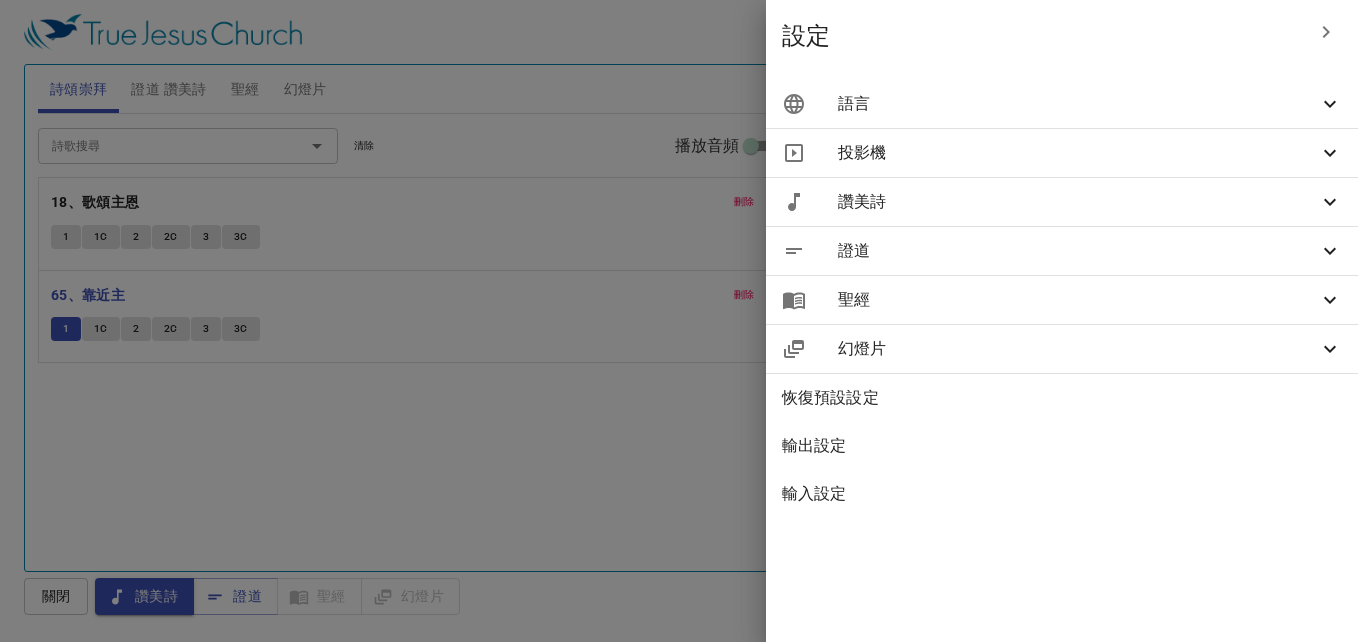 click on "語言" at bounding box center (1078, 104) 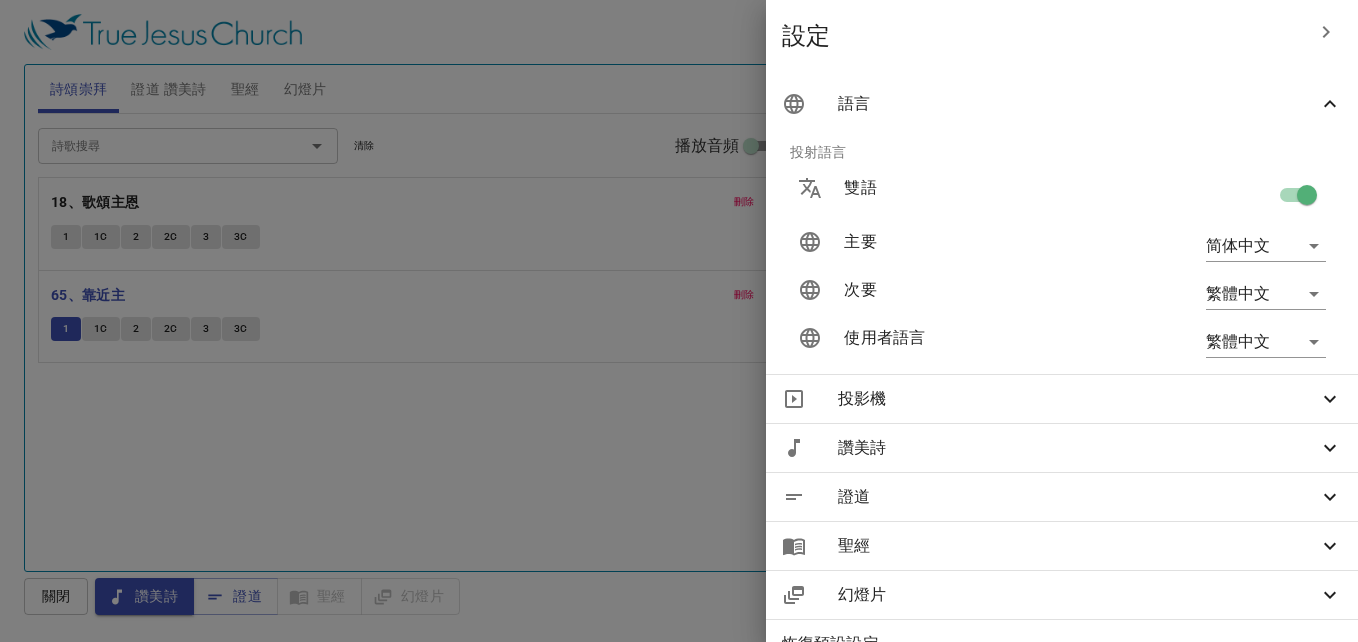 click at bounding box center [1307, 199] 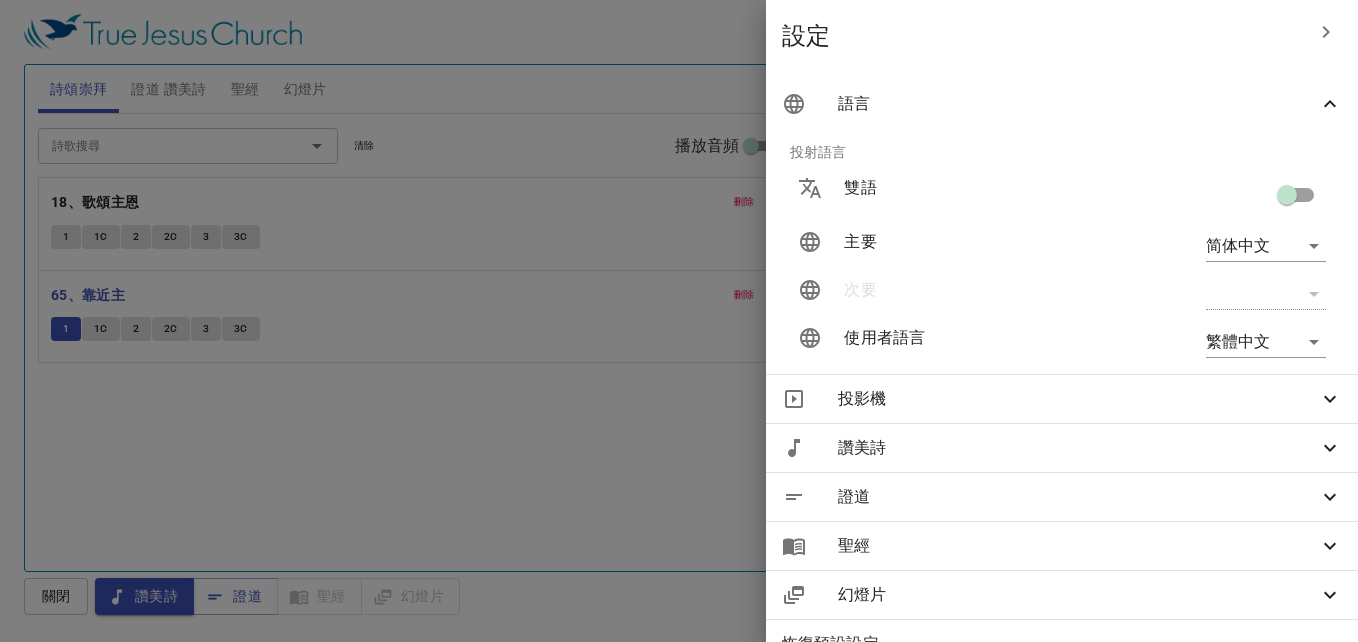click at bounding box center (679, 321) 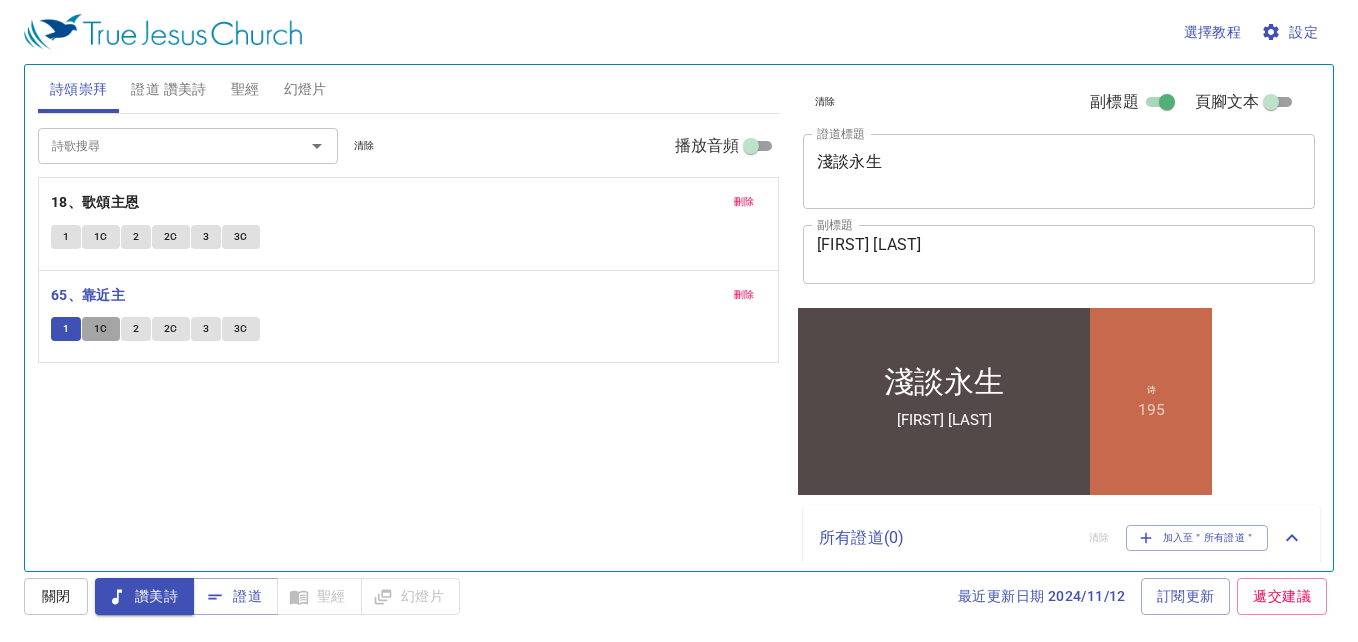 click on "1C" at bounding box center (66, 329) 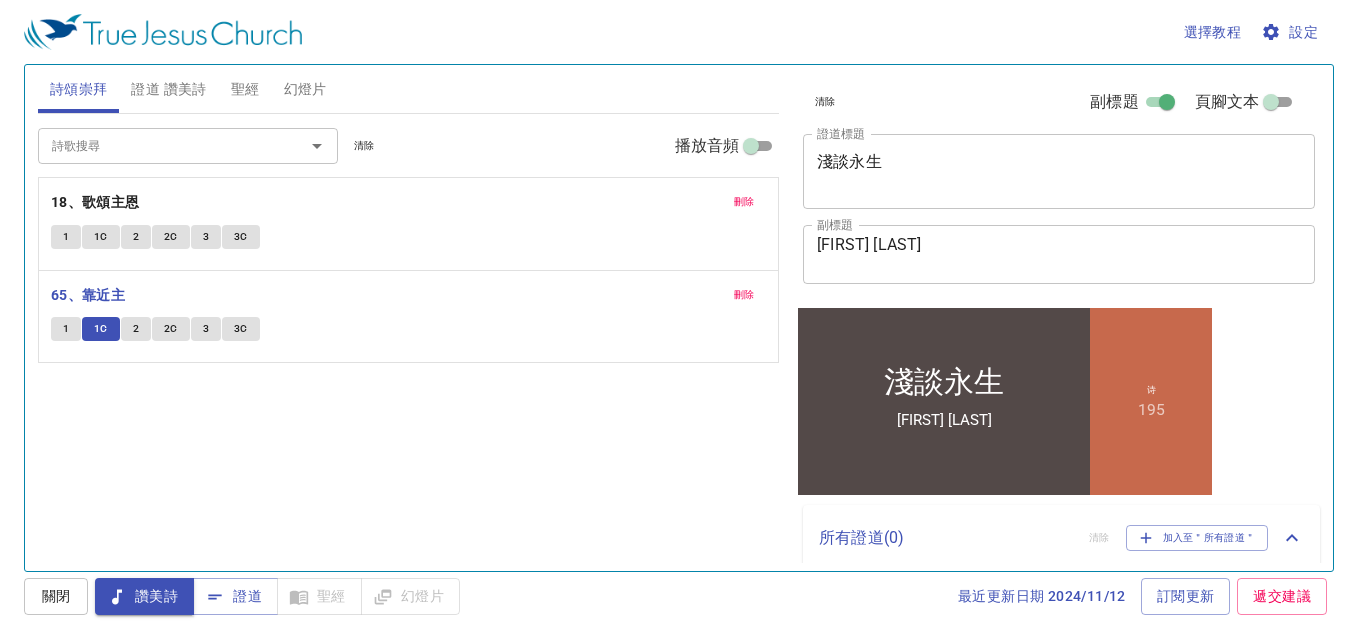 click on "2" at bounding box center (136, 329) 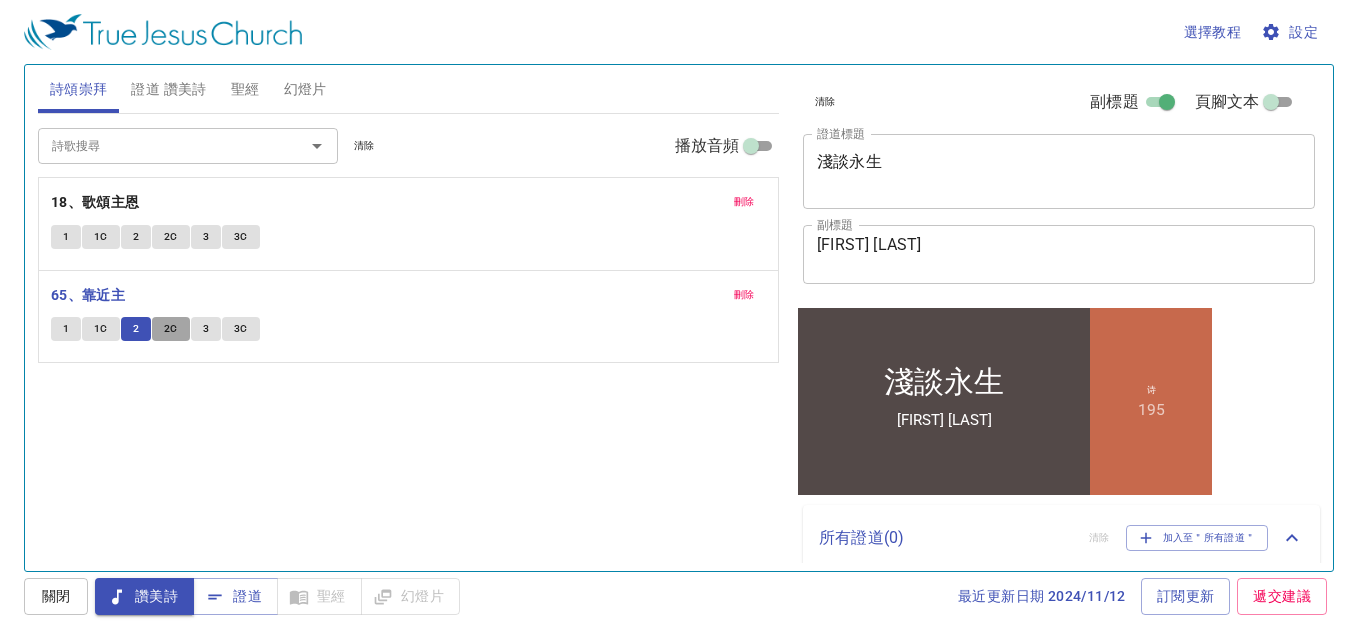 click on "2C" at bounding box center [66, 329] 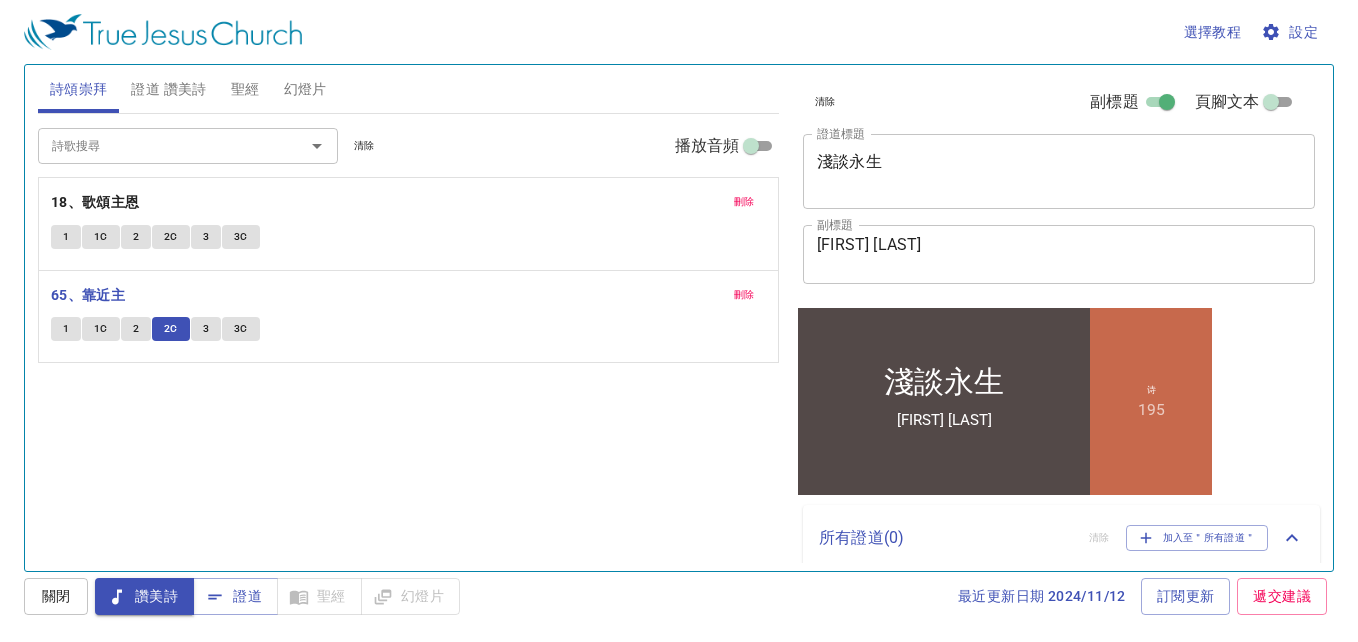click on "3" at bounding box center [66, 329] 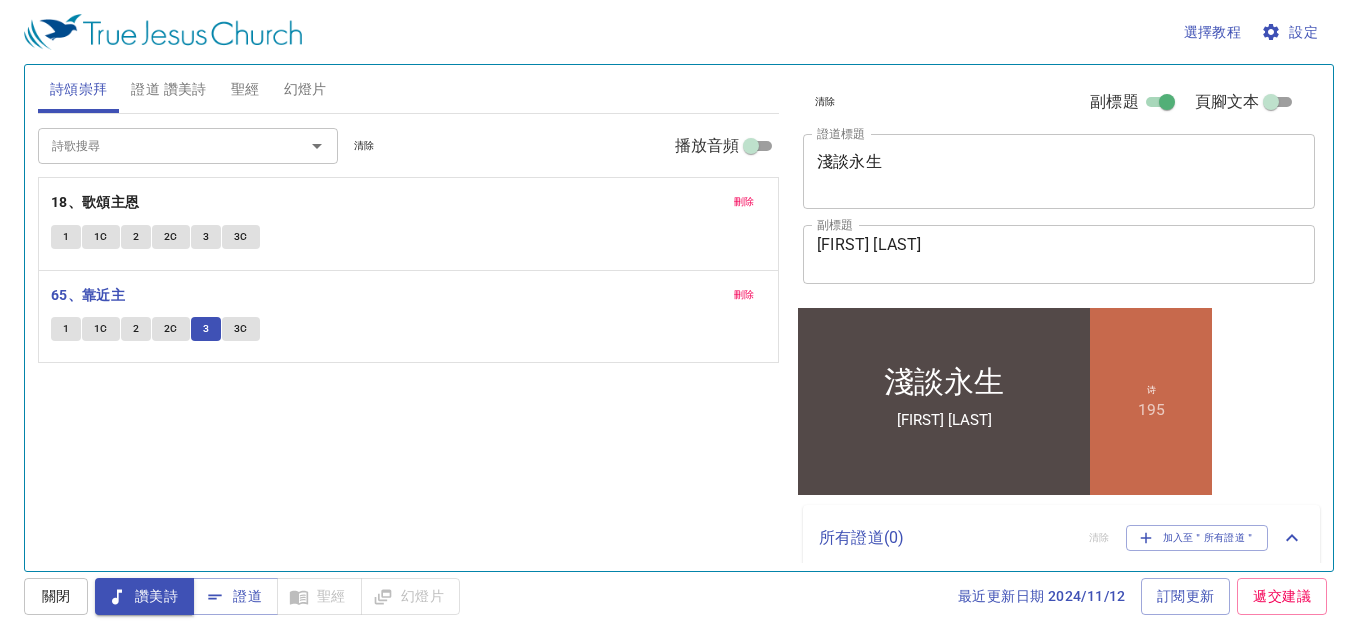 click on "3C" at bounding box center (66, 329) 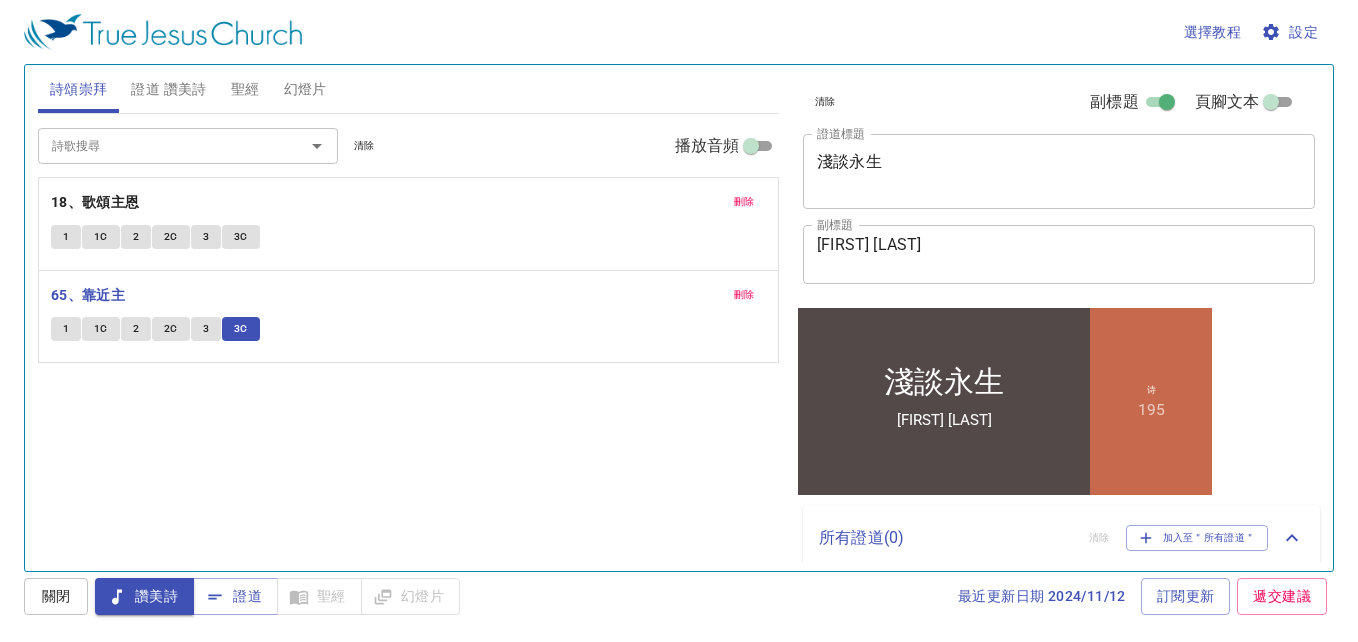 click on "詩歌搜尋" at bounding box center (158, 145) 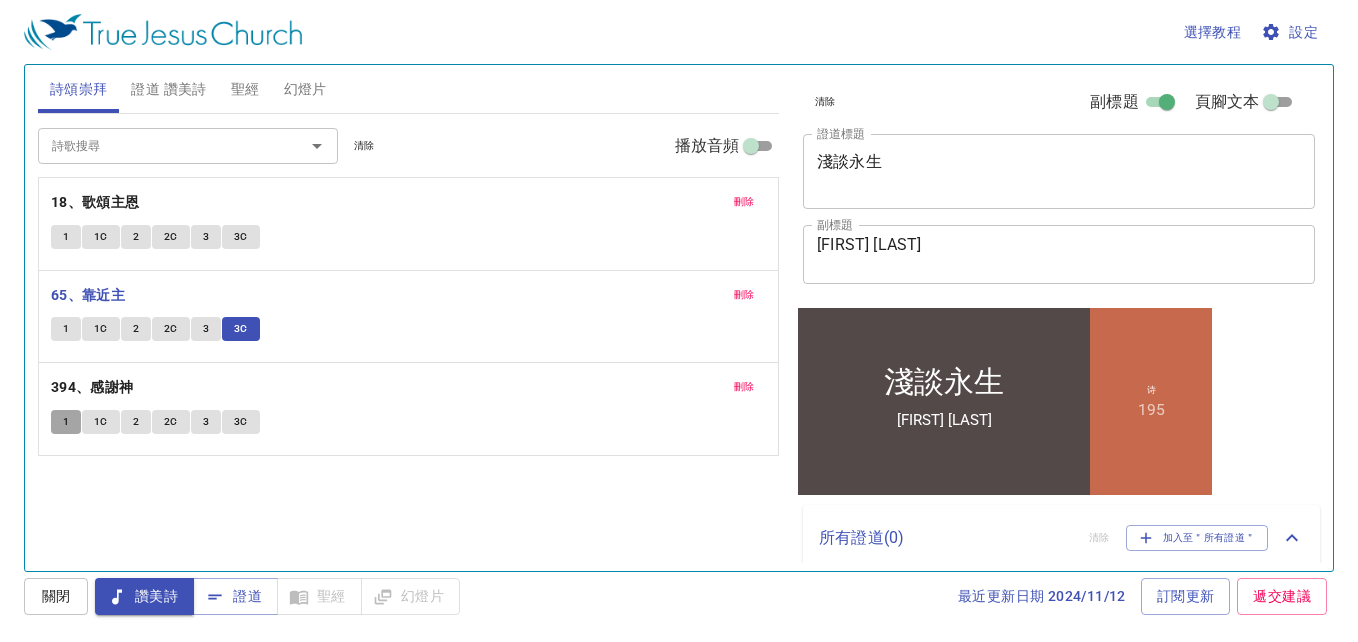 click on "1" at bounding box center (66, 422) 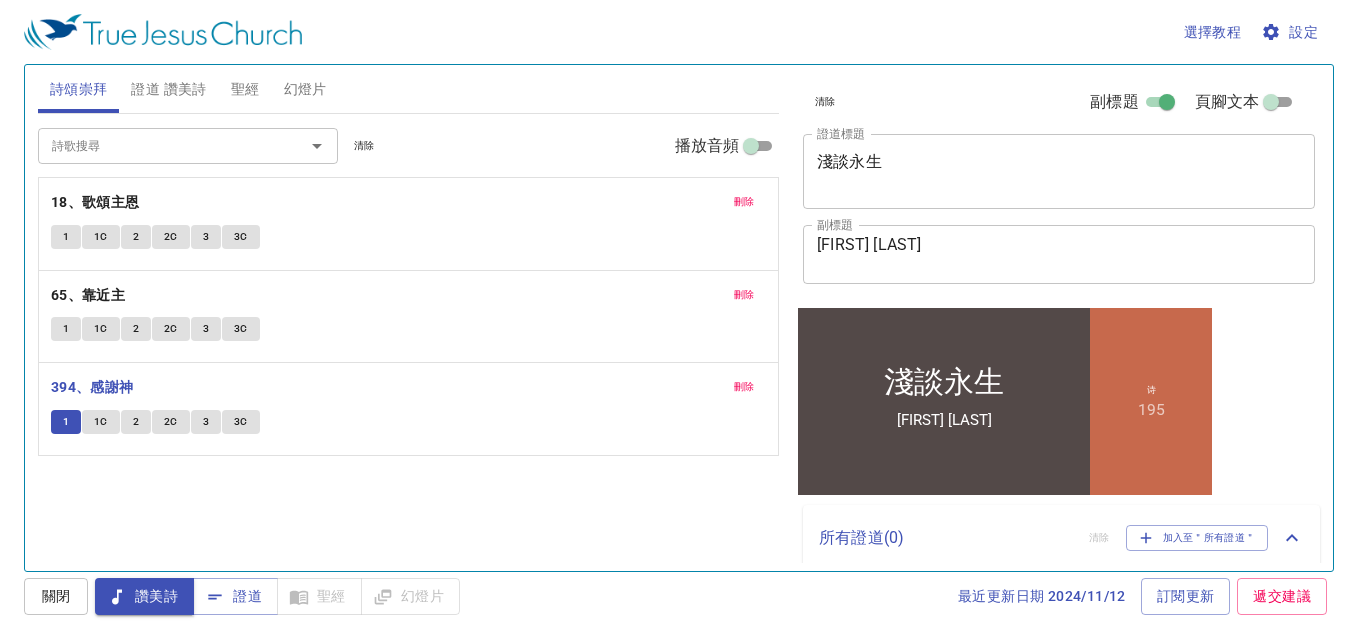 click on "1C" at bounding box center [101, 422] 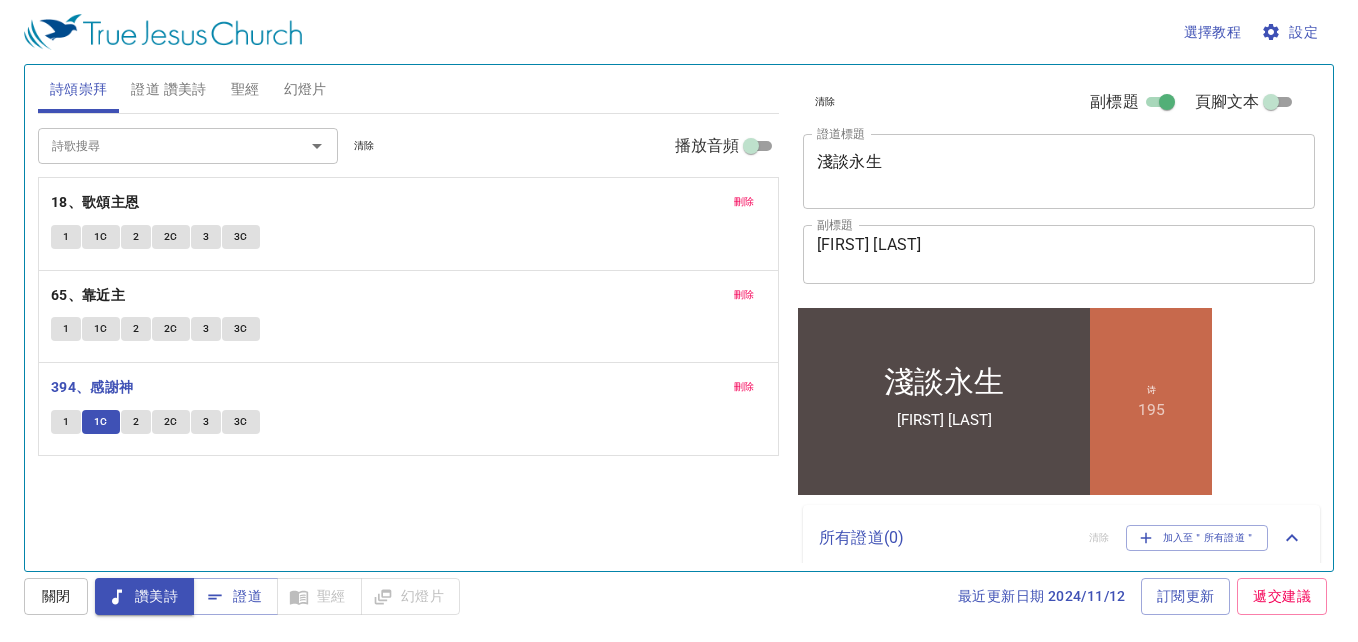 click on "2" at bounding box center [66, 422] 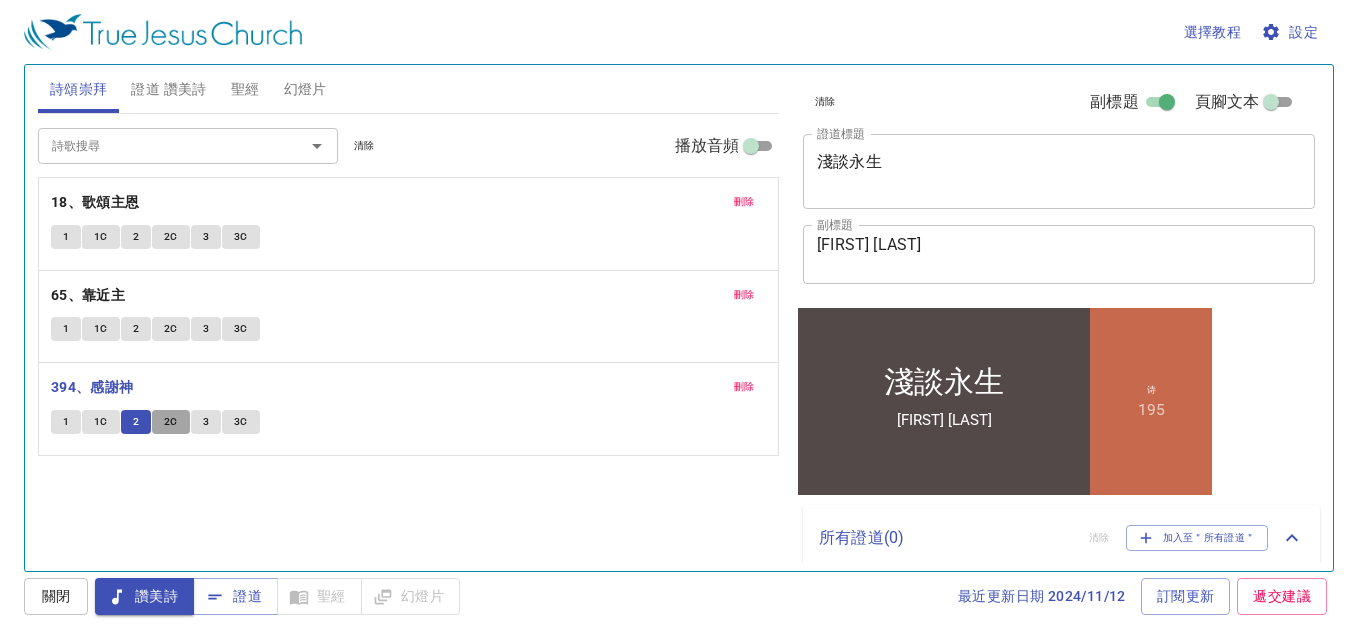 click on "2C" at bounding box center [66, 422] 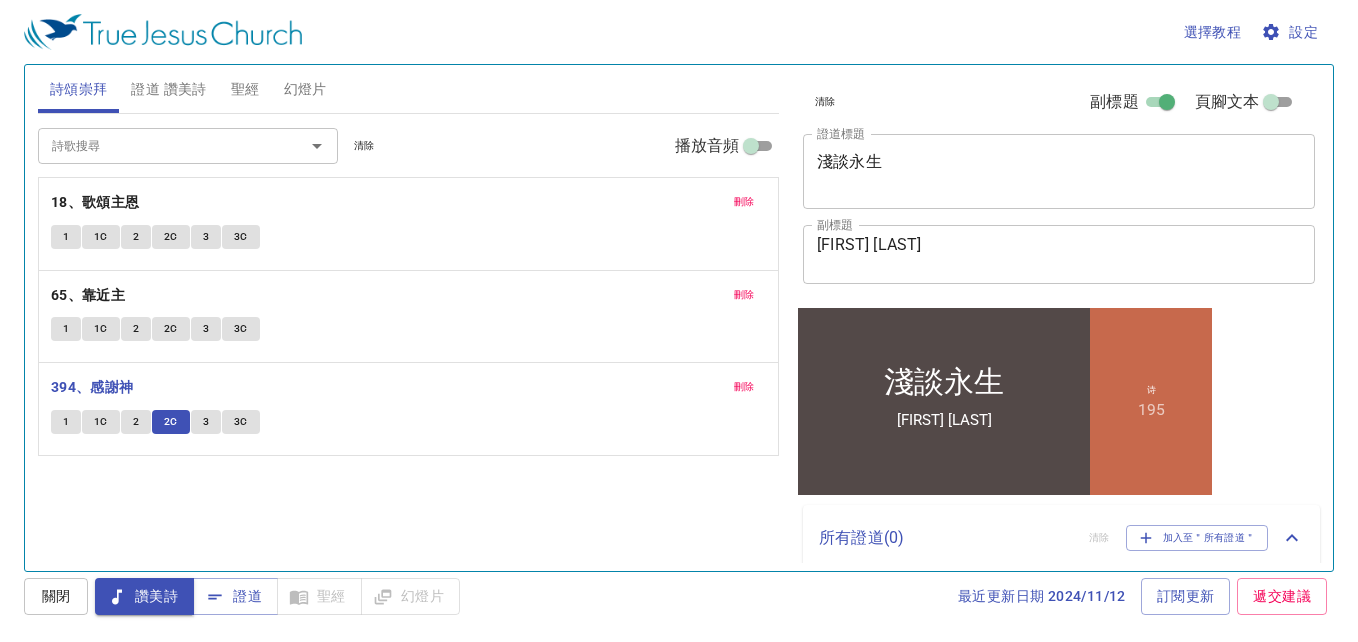 click on "3" at bounding box center [66, 422] 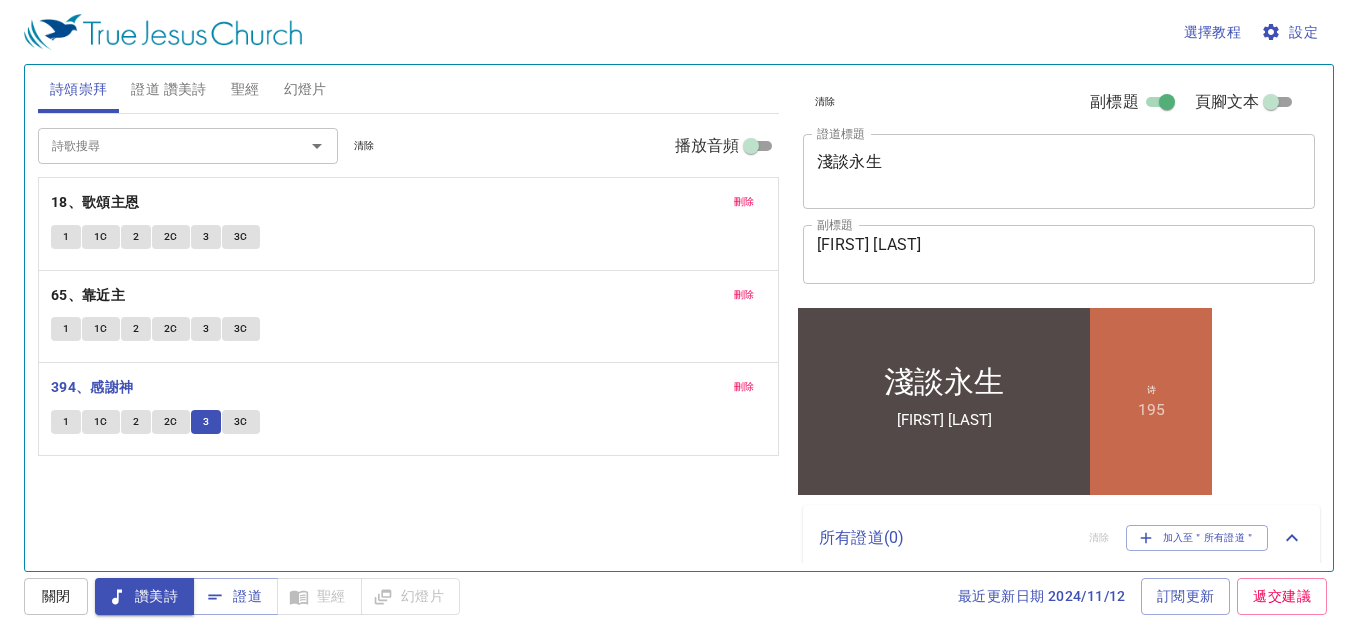 click on "3C" at bounding box center (241, 422) 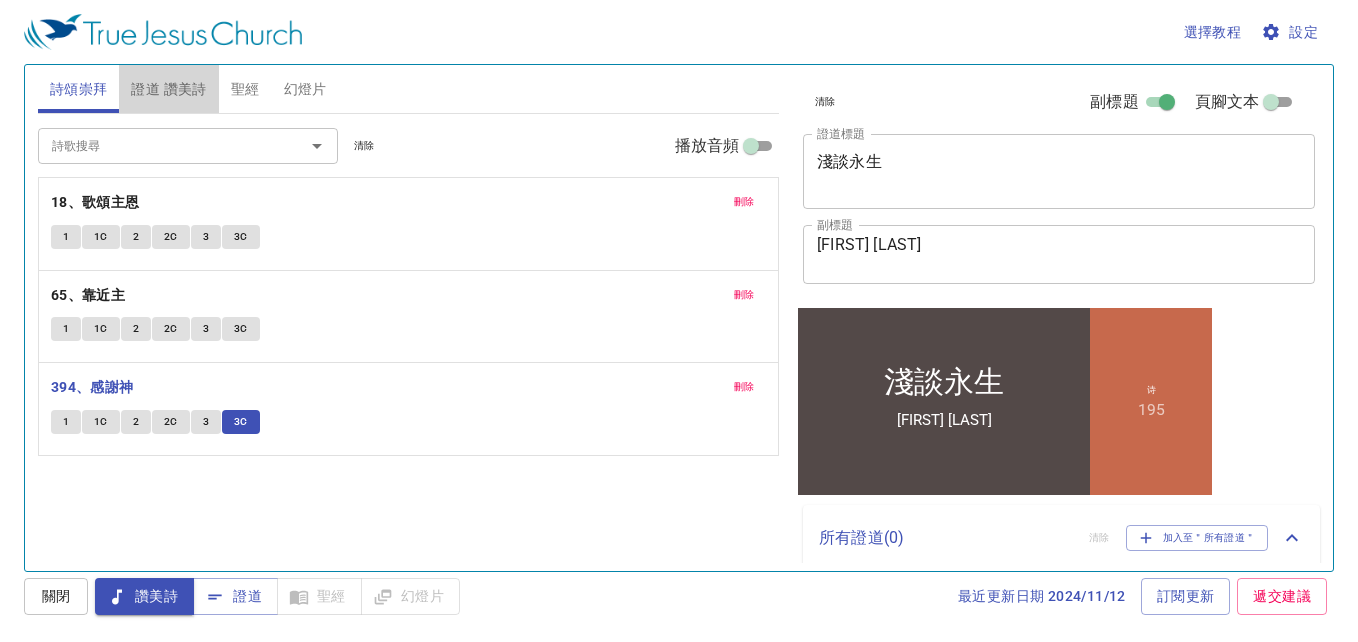 click on "證道 讚美詩" at bounding box center (168, 89) 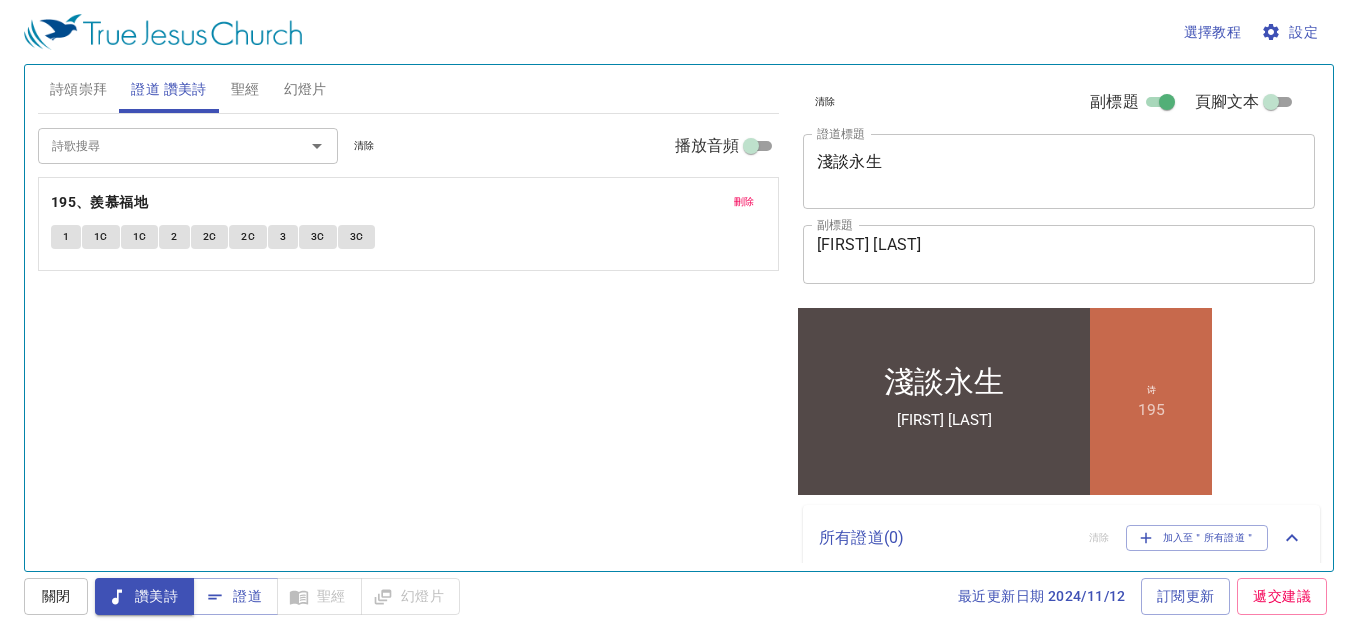 click on "1" at bounding box center [66, 237] 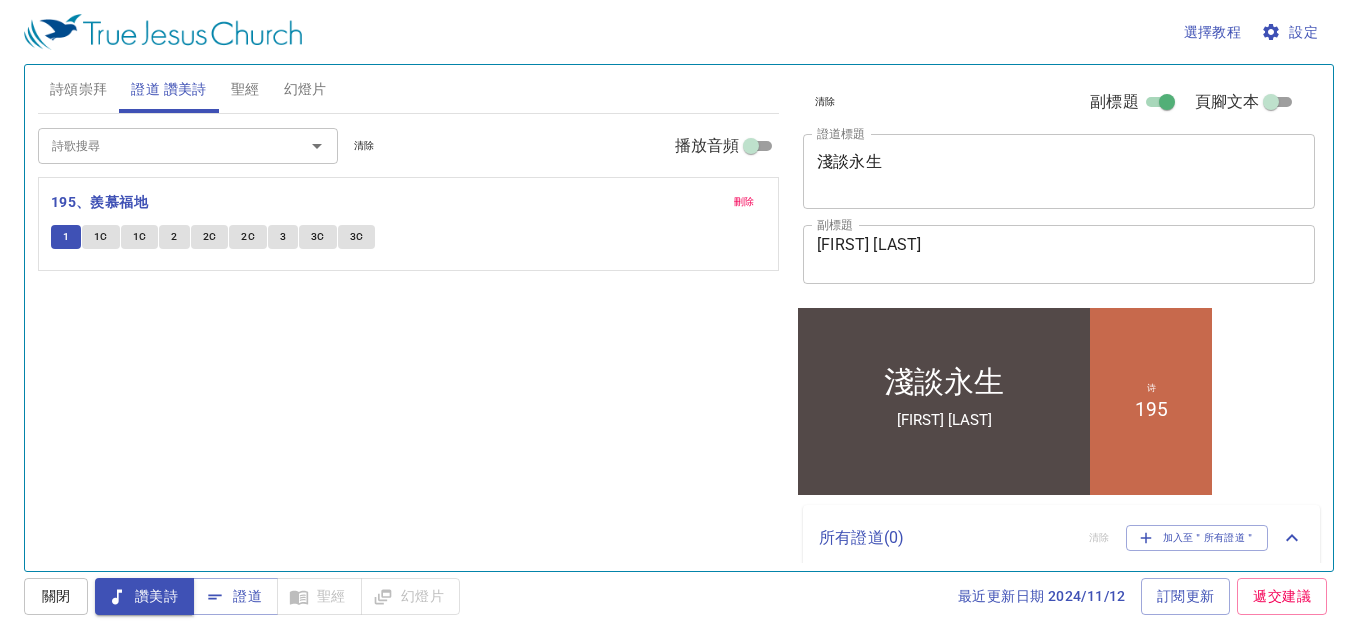 type 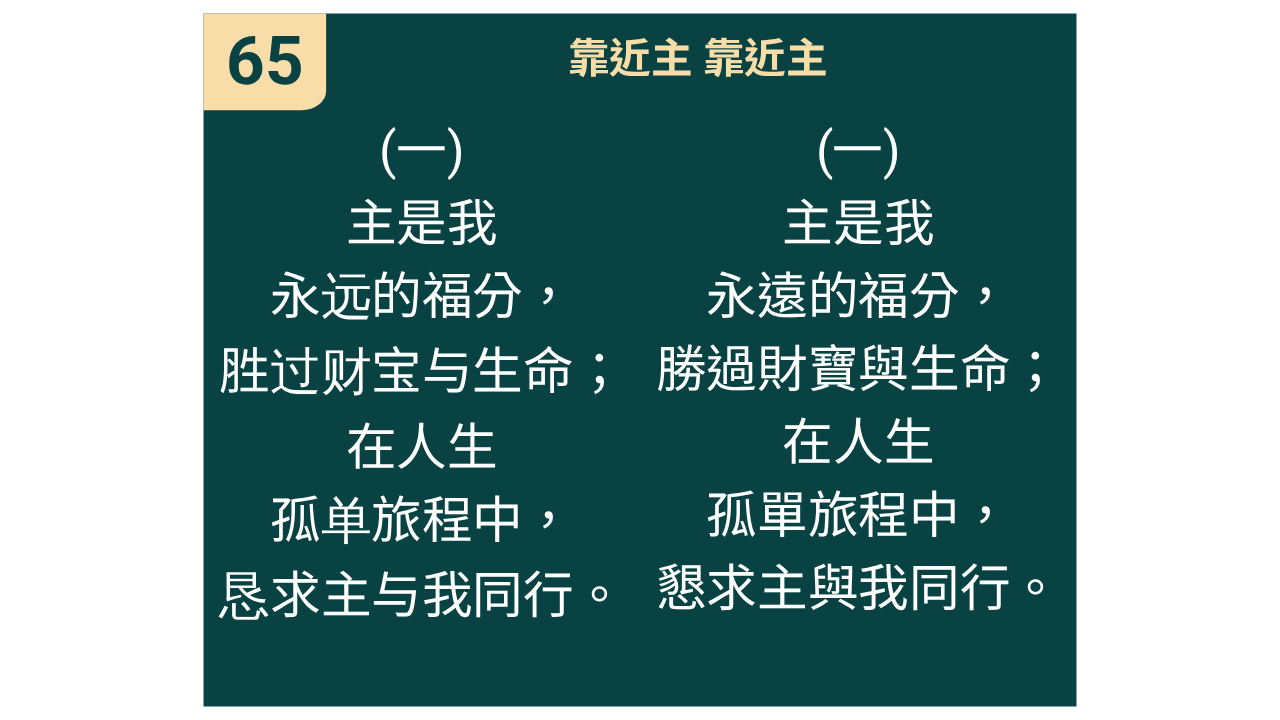 scroll, scrollTop: 0, scrollLeft: 0, axis: both 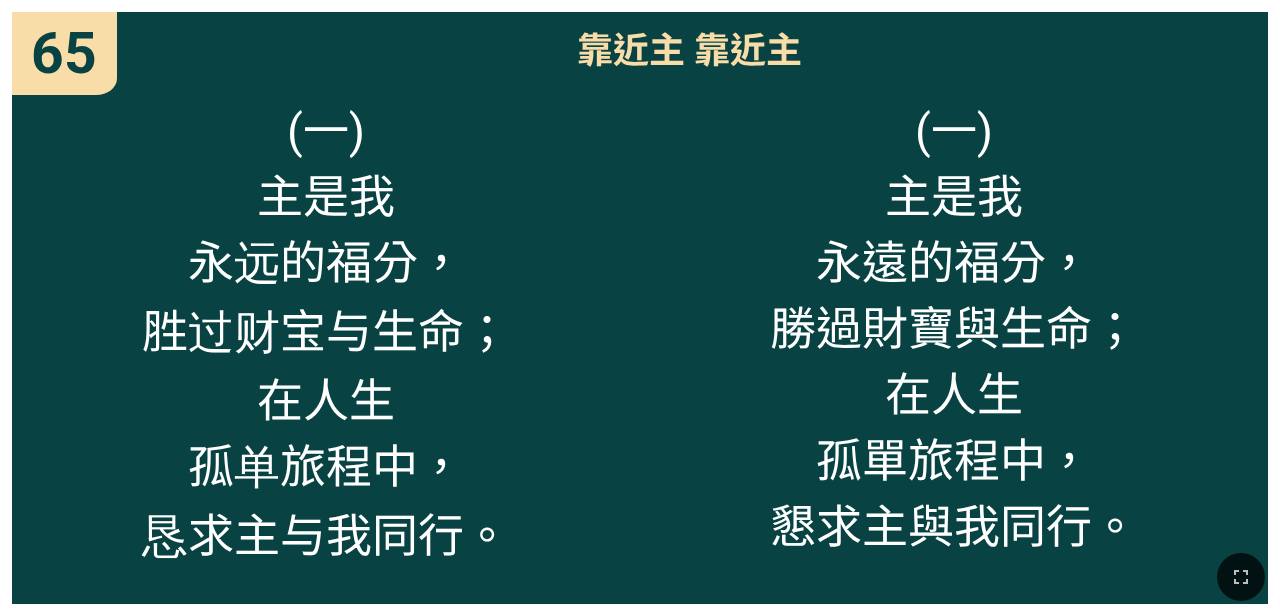 click at bounding box center [640, 576] 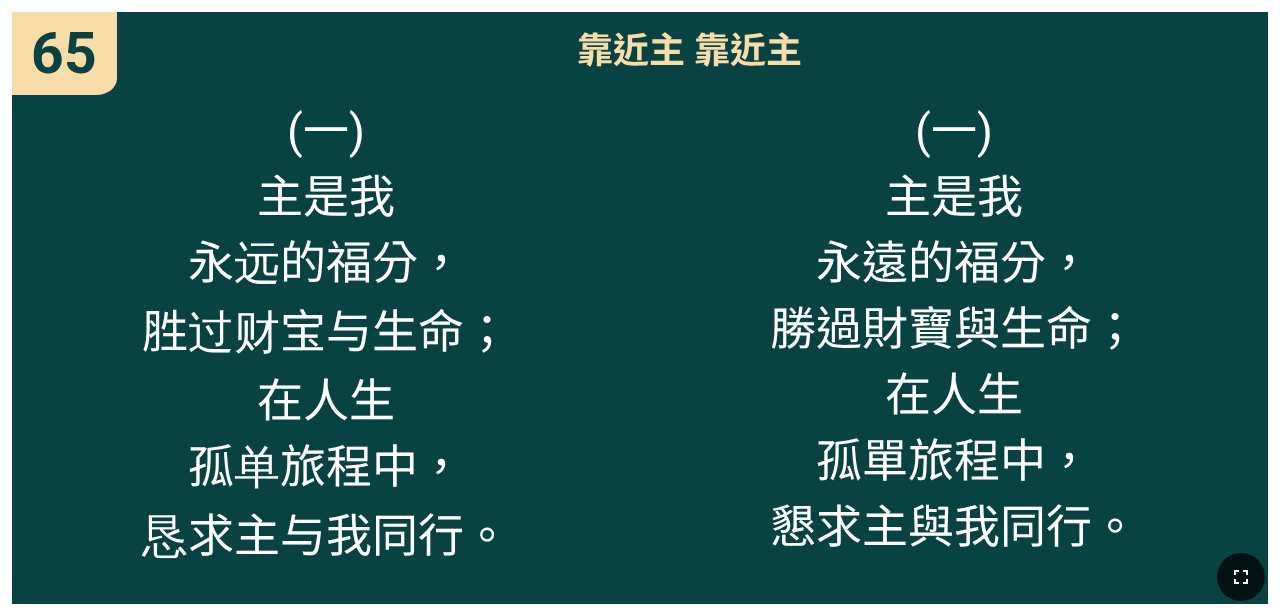 click at bounding box center (1241, 577) 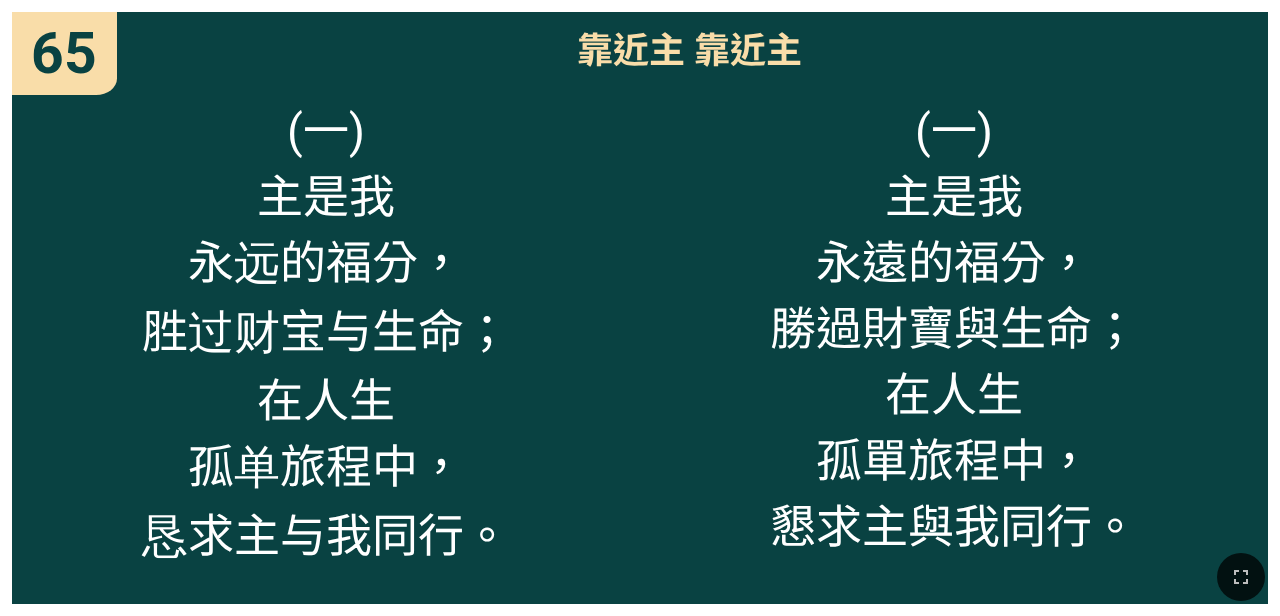 click at bounding box center (640, 576) 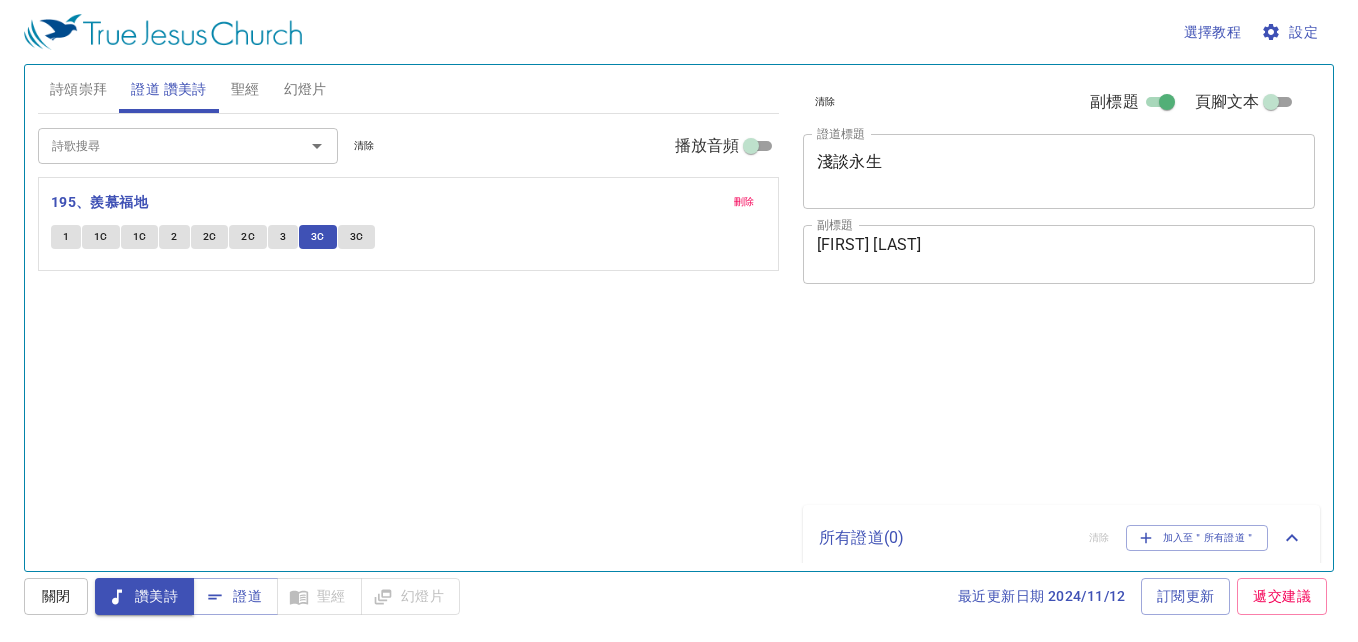 scroll, scrollTop: 0, scrollLeft: 0, axis: both 